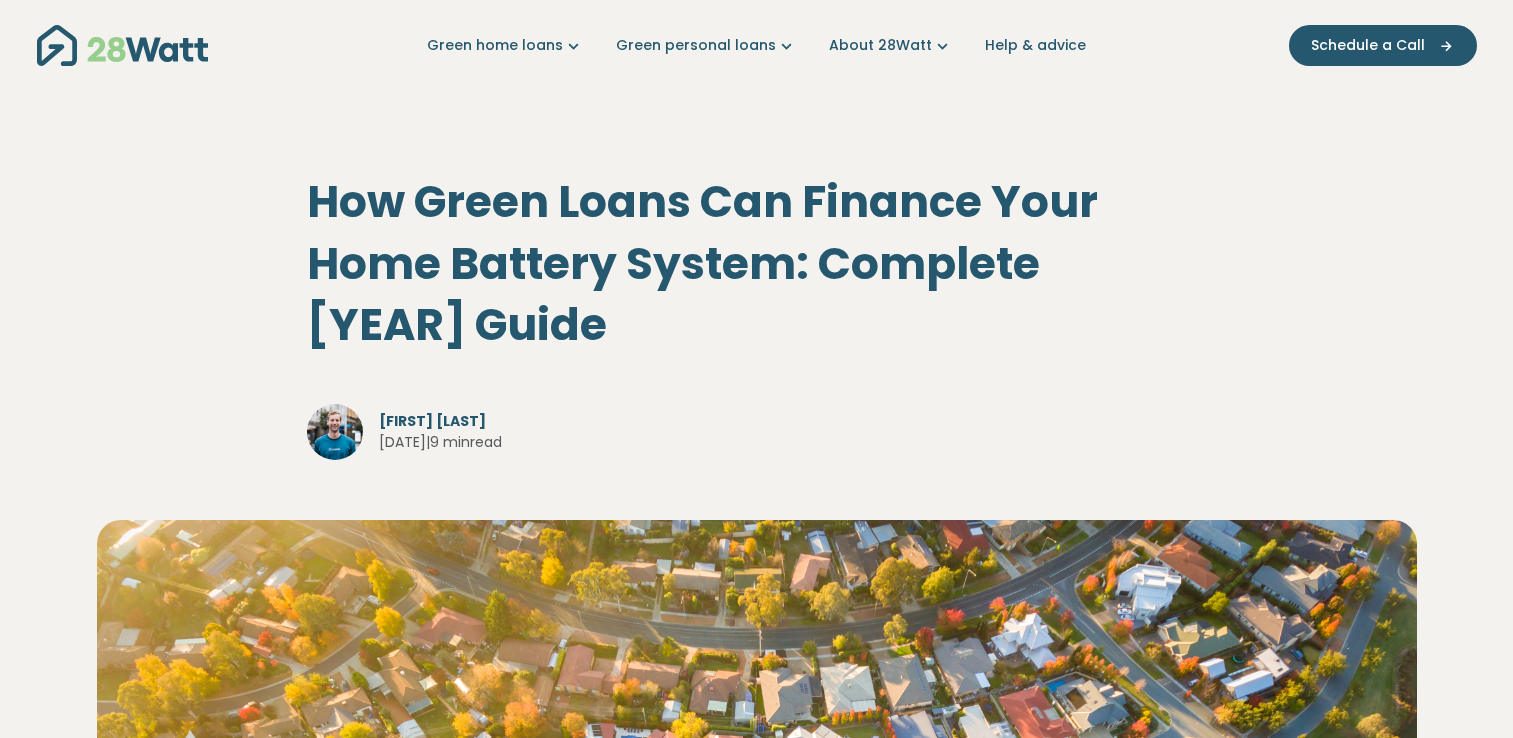 scroll, scrollTop: 0, scrollLeft: 0, axis: both 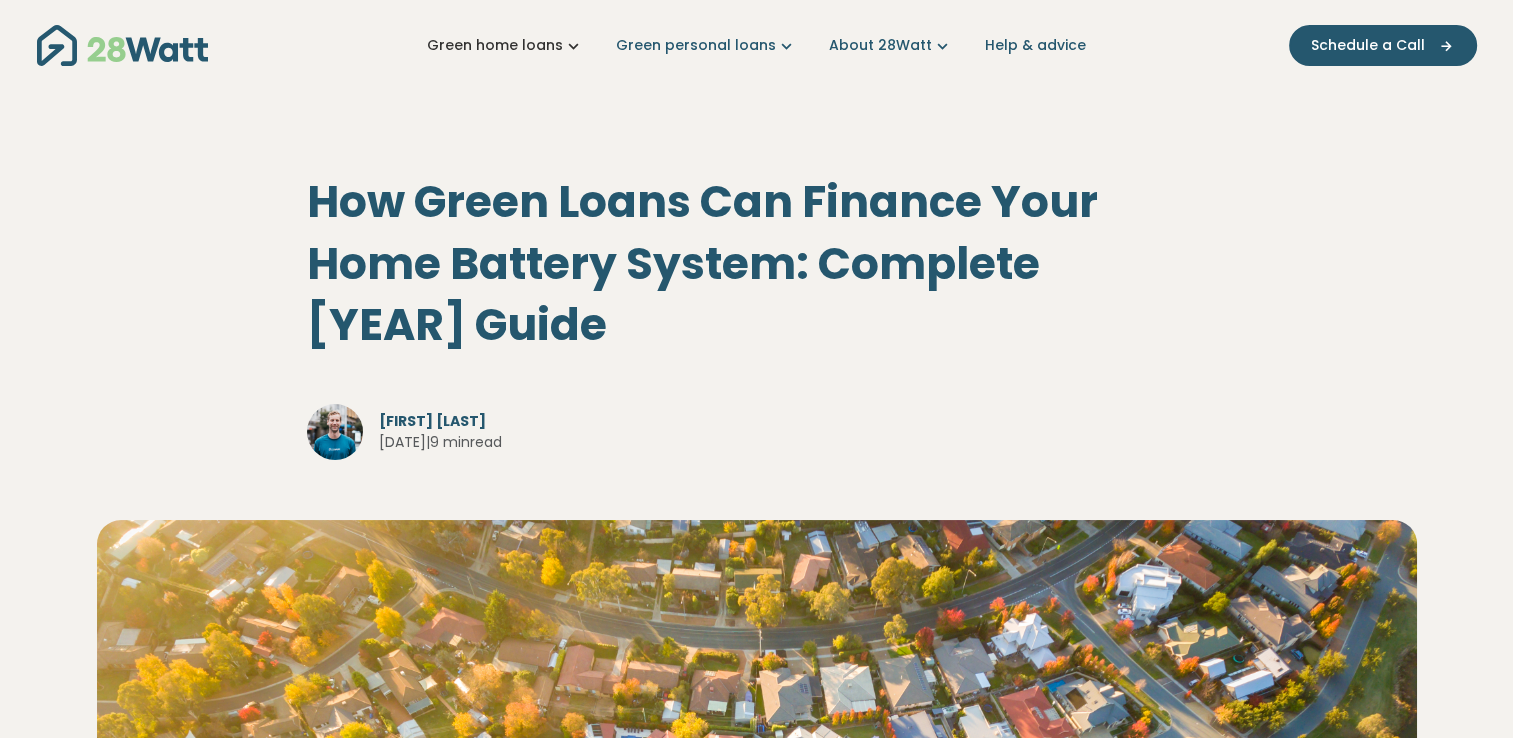click at bounding box center [573, 45] 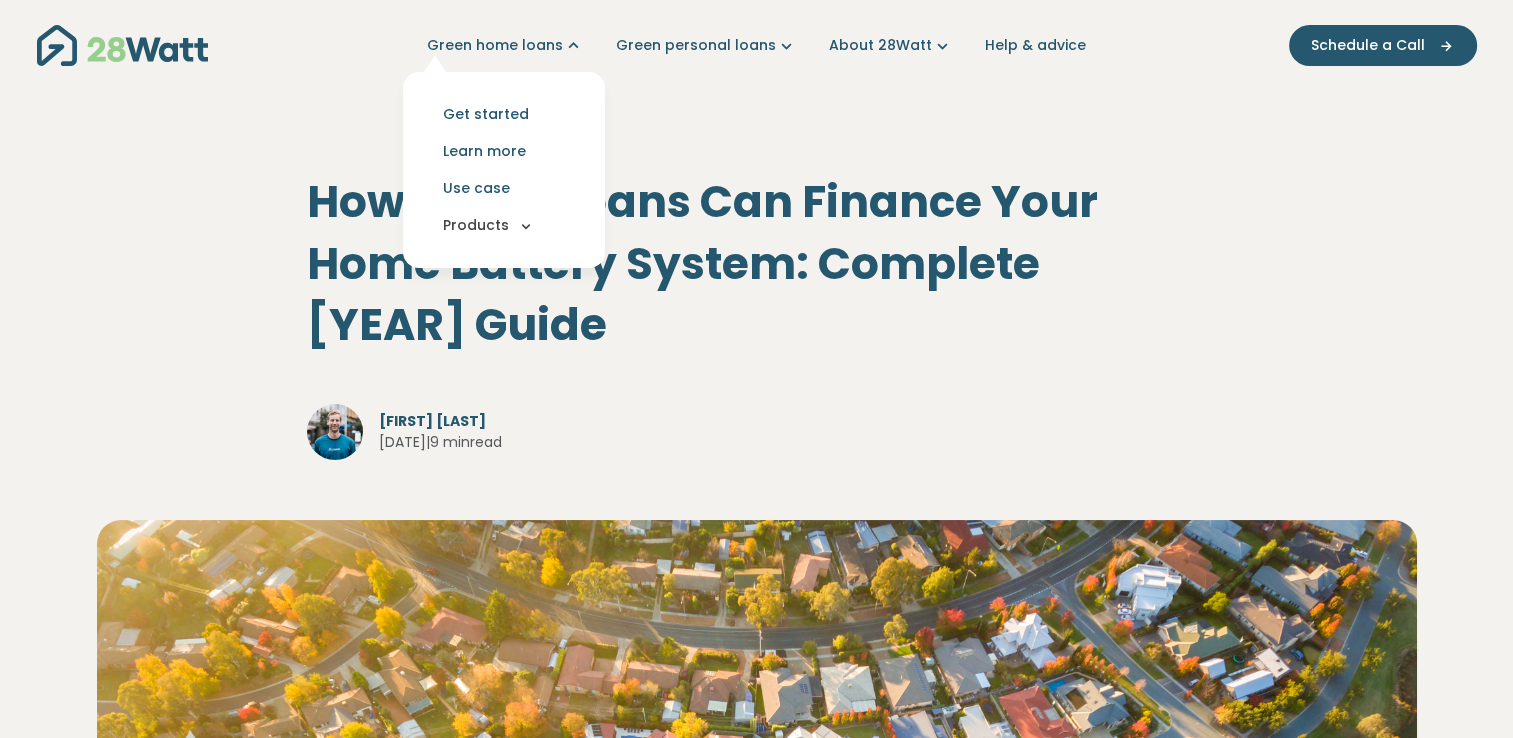 click on "Products" at bounding box center (504, 225) 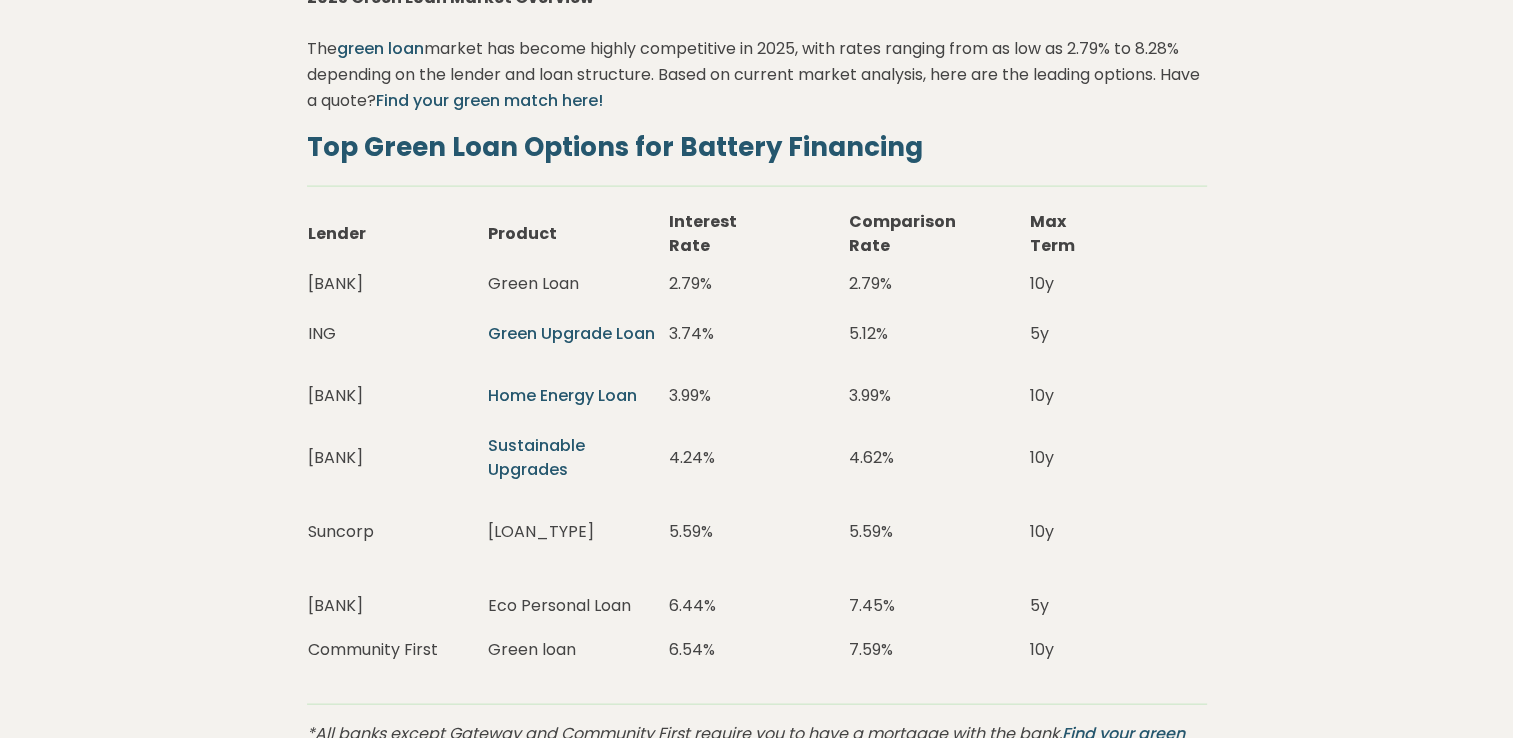 scroll, scrollTop: 4200, scrollLeft: 0, axis: vertical 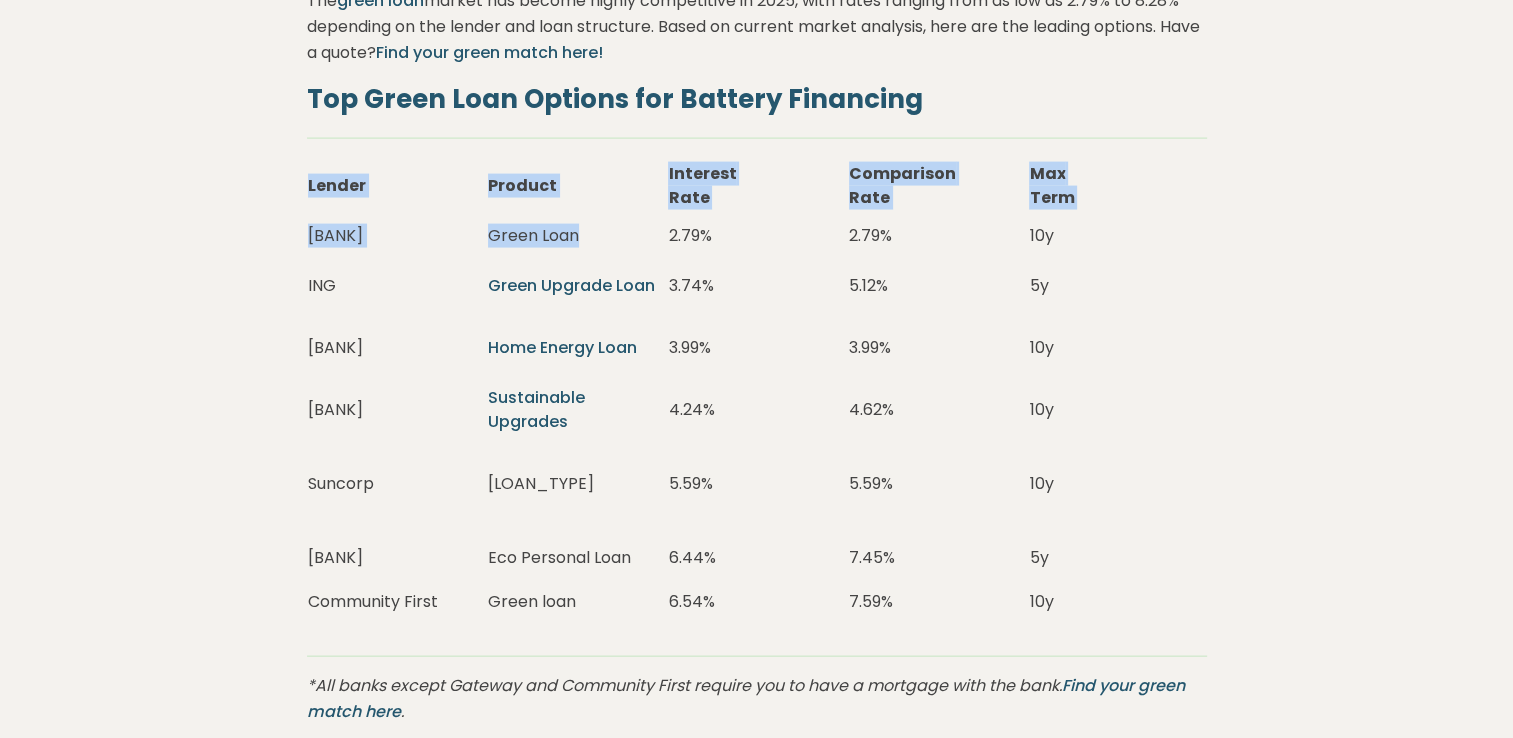 drag, startPoint x: 581, startPoint y: 198, endPoint x: 292, endPoint y: 204, distance: 289.0623 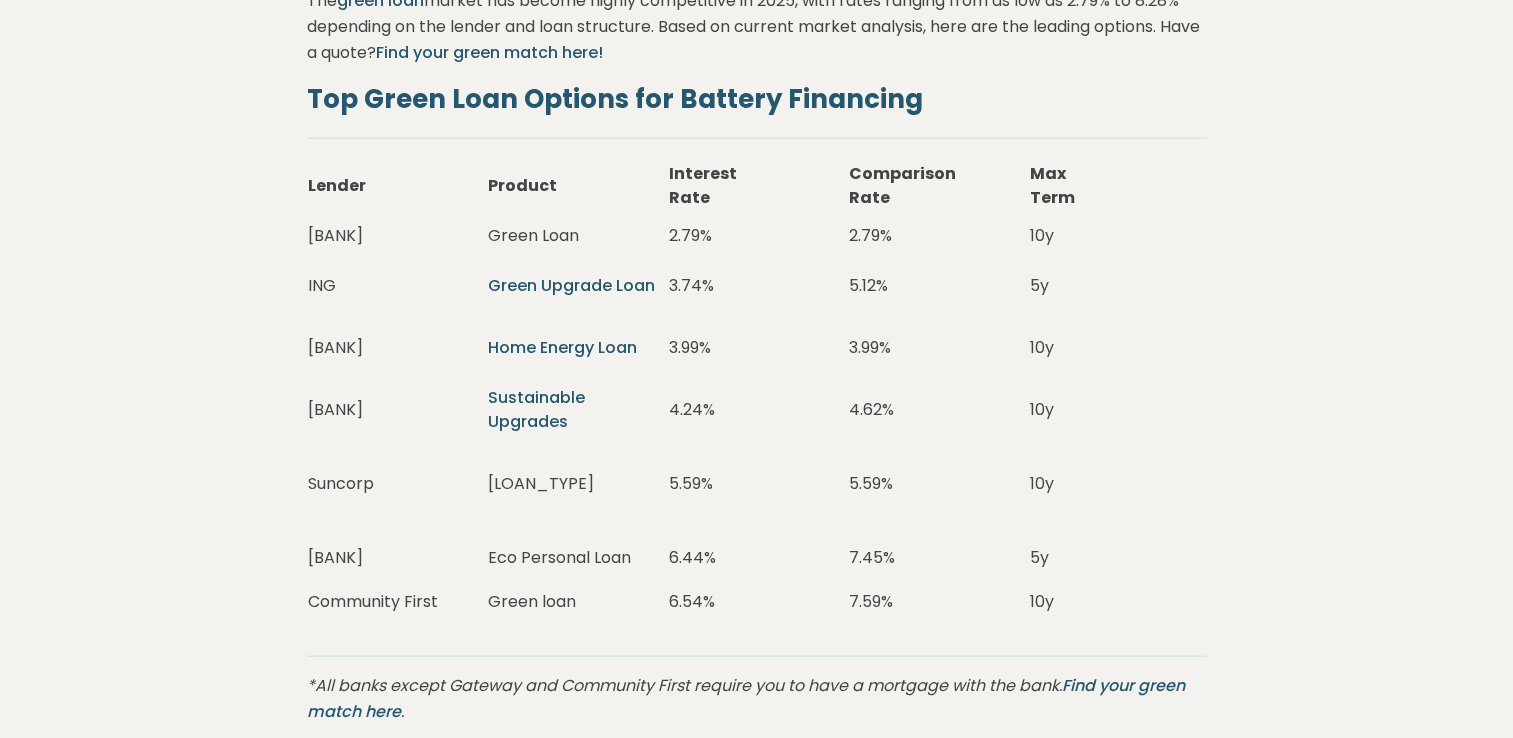 click on "ING" at bounding box center [397, 286] 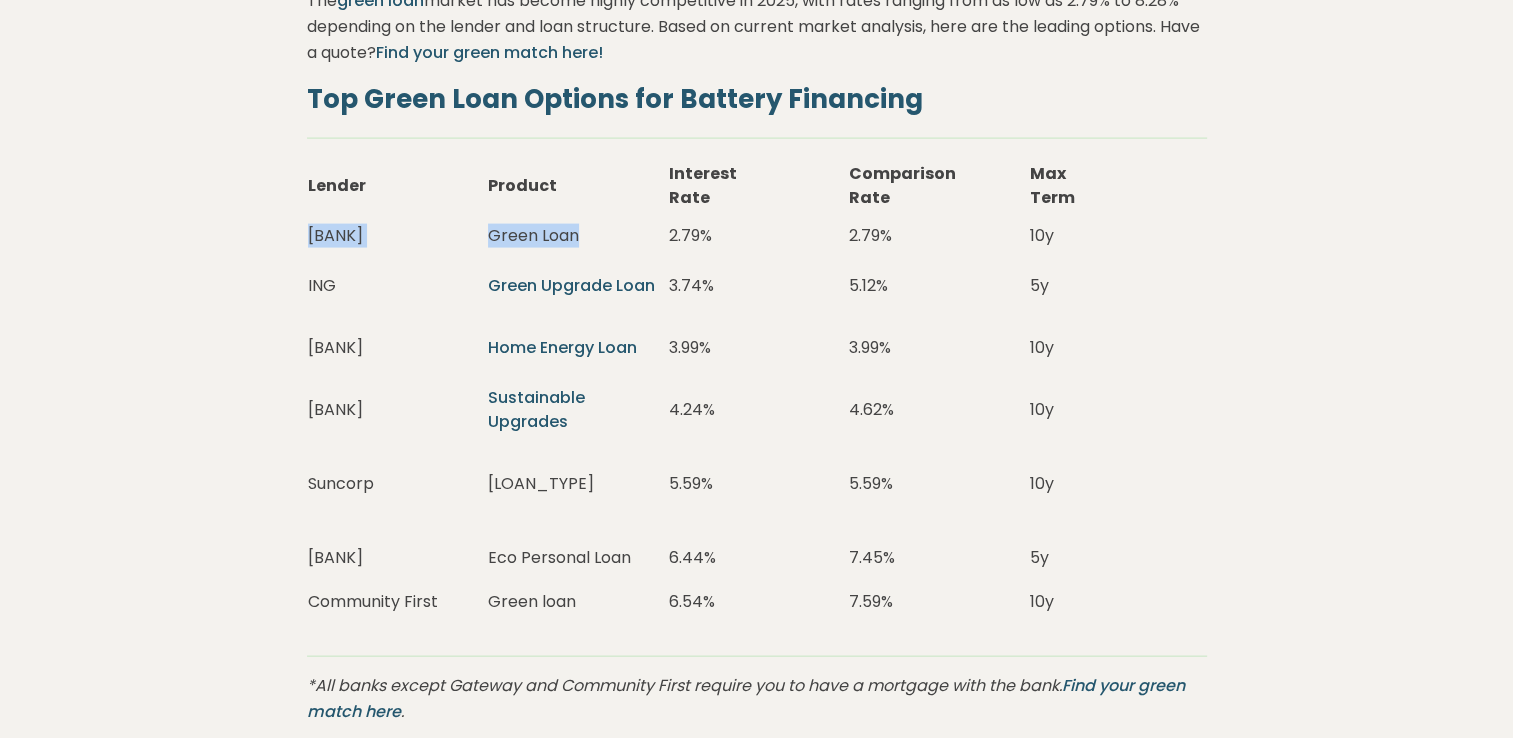 drag, startPoint x: 310, startPoint y: 201, endPoint x: 607, endPoint y: 195, distance: 297.0606 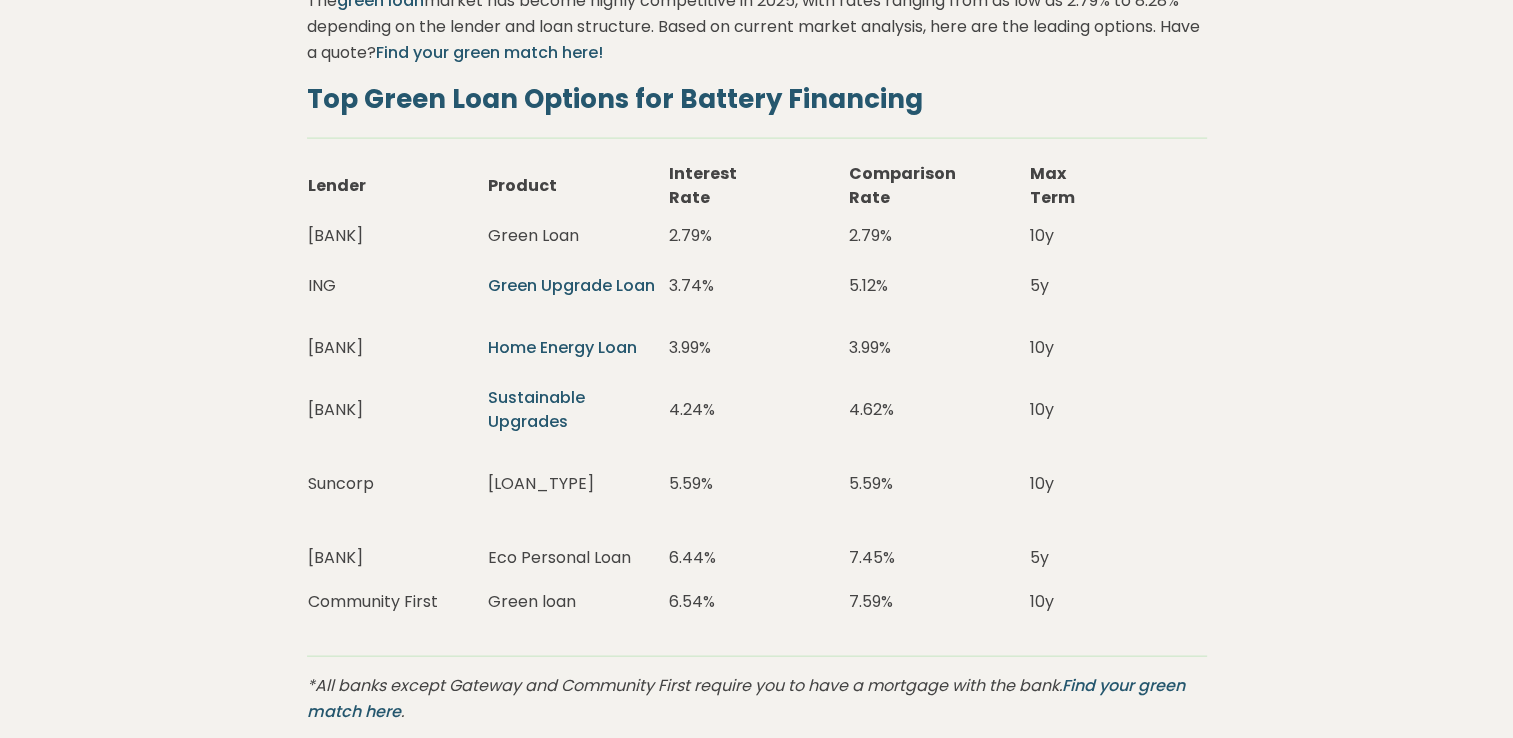 click on "ING" at bounding box center (397, 286) 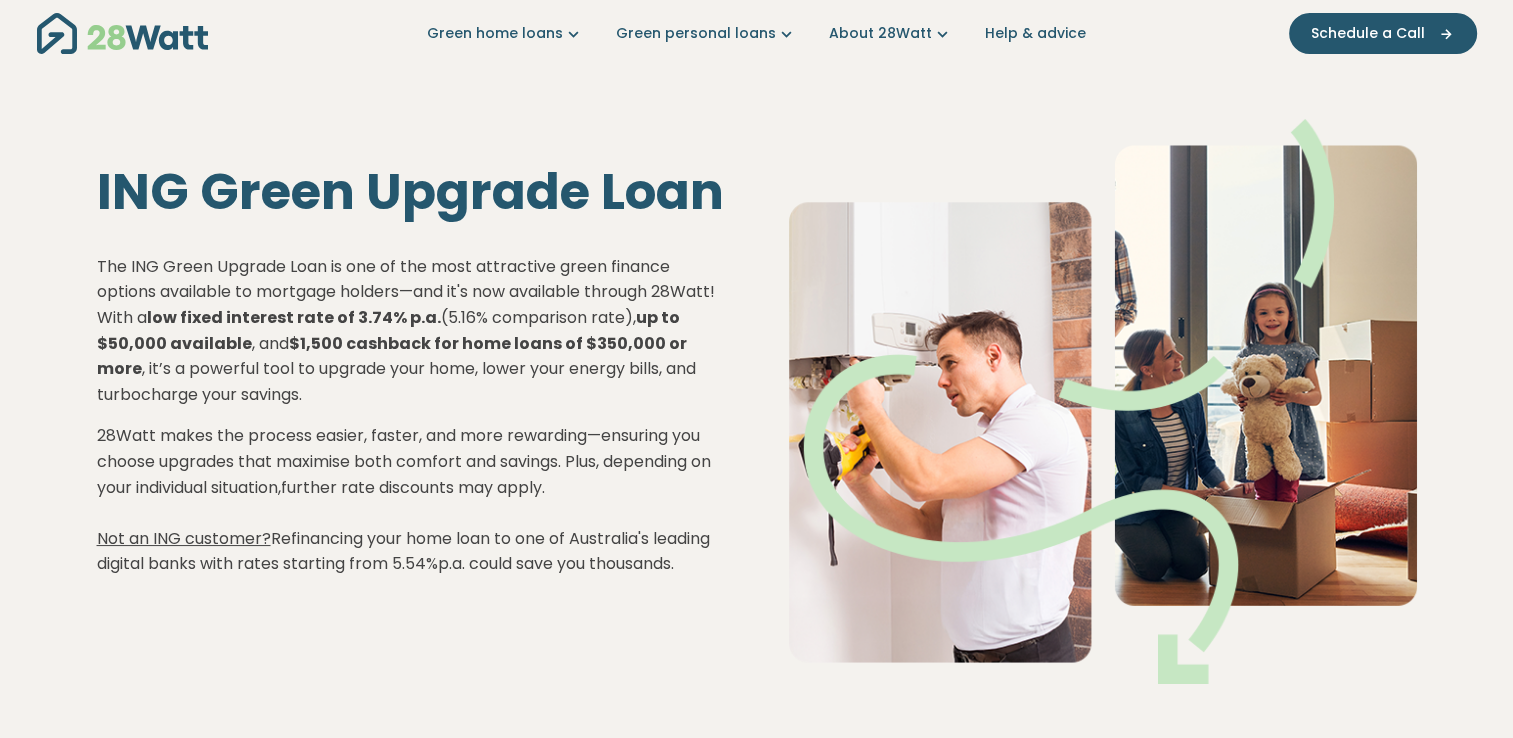 scroll, scrollTop: 0, scrollLeft: 0, axis: both 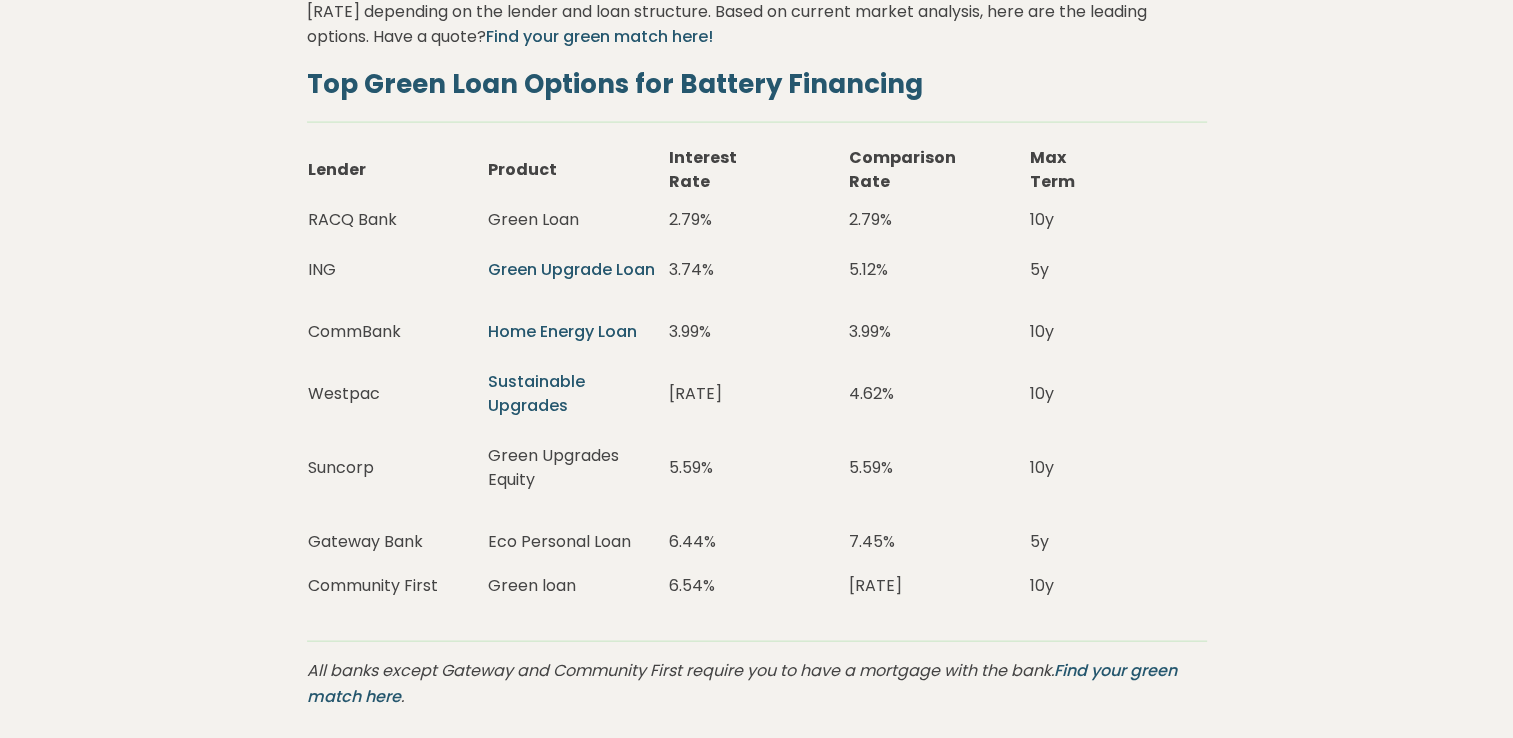click on "Home Energy Loan" at bounding box center [562, 331] 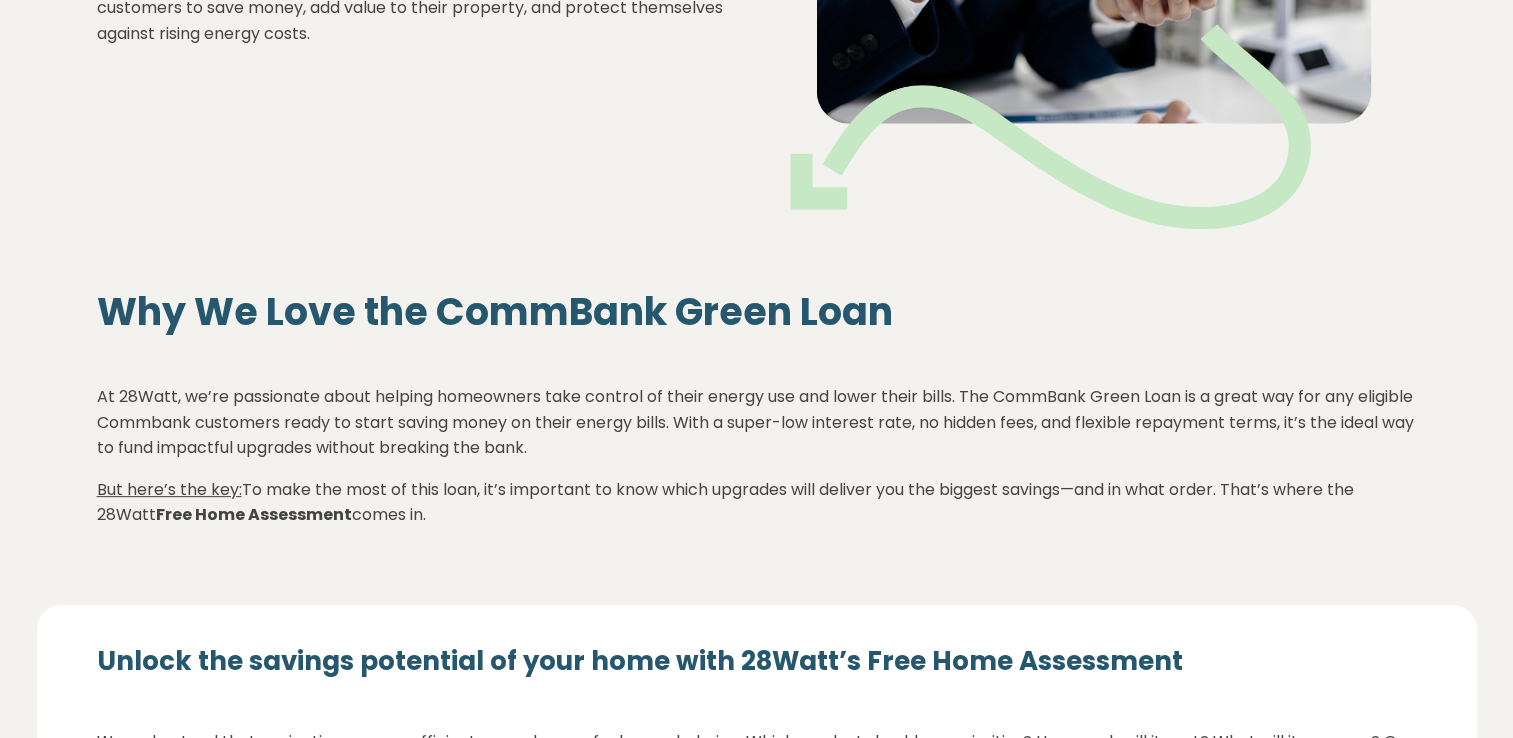 scroll, scrollTop: 0, scrollLeft: 0, axis: both 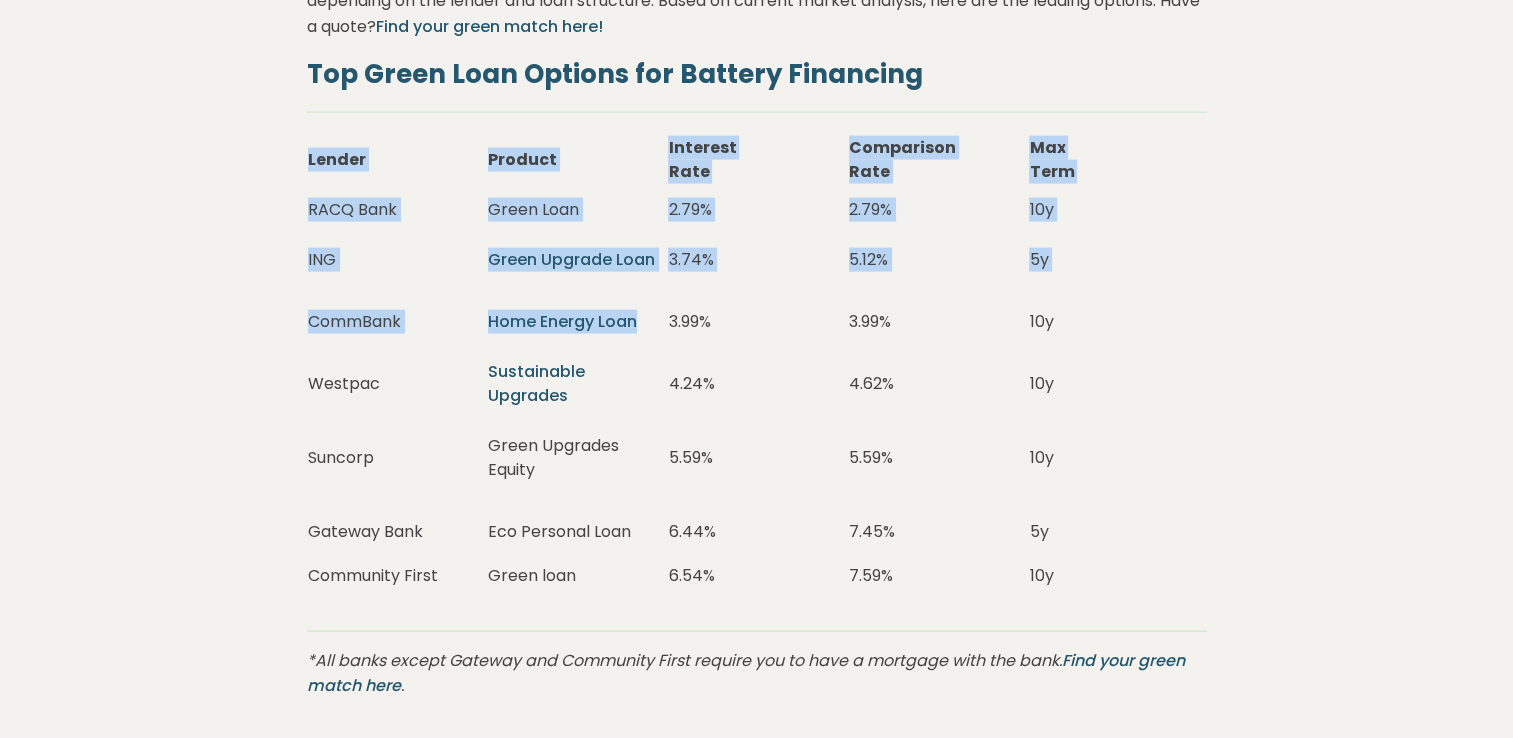 drag, startPoint x: 654, startPoint y: 312, endPoint x: 296, endPoint y: 308, distance: 358.02234 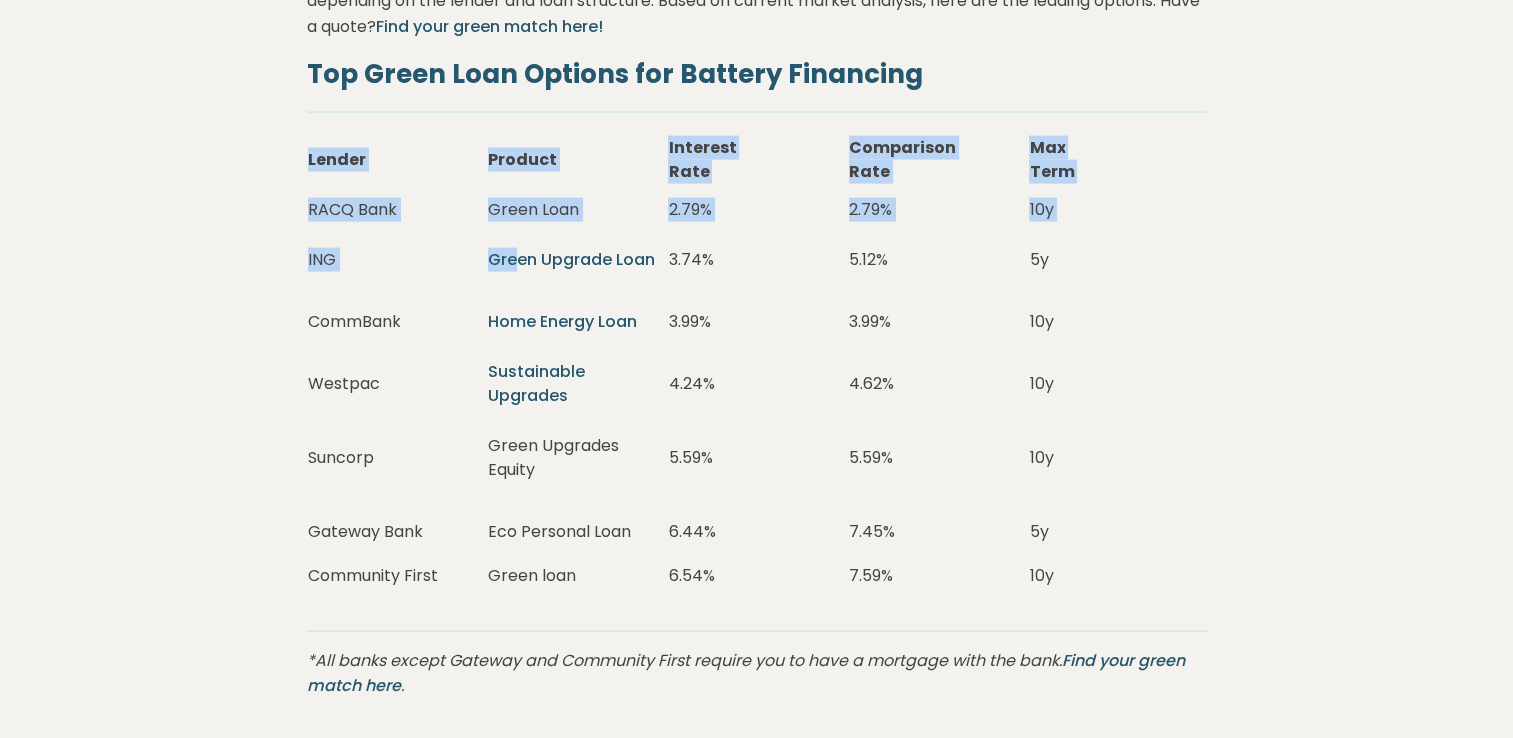 drag, startPoint x: 291, startPoint y: 250, endPoint x: 519, endPoint y: 254, distance: 228.03508 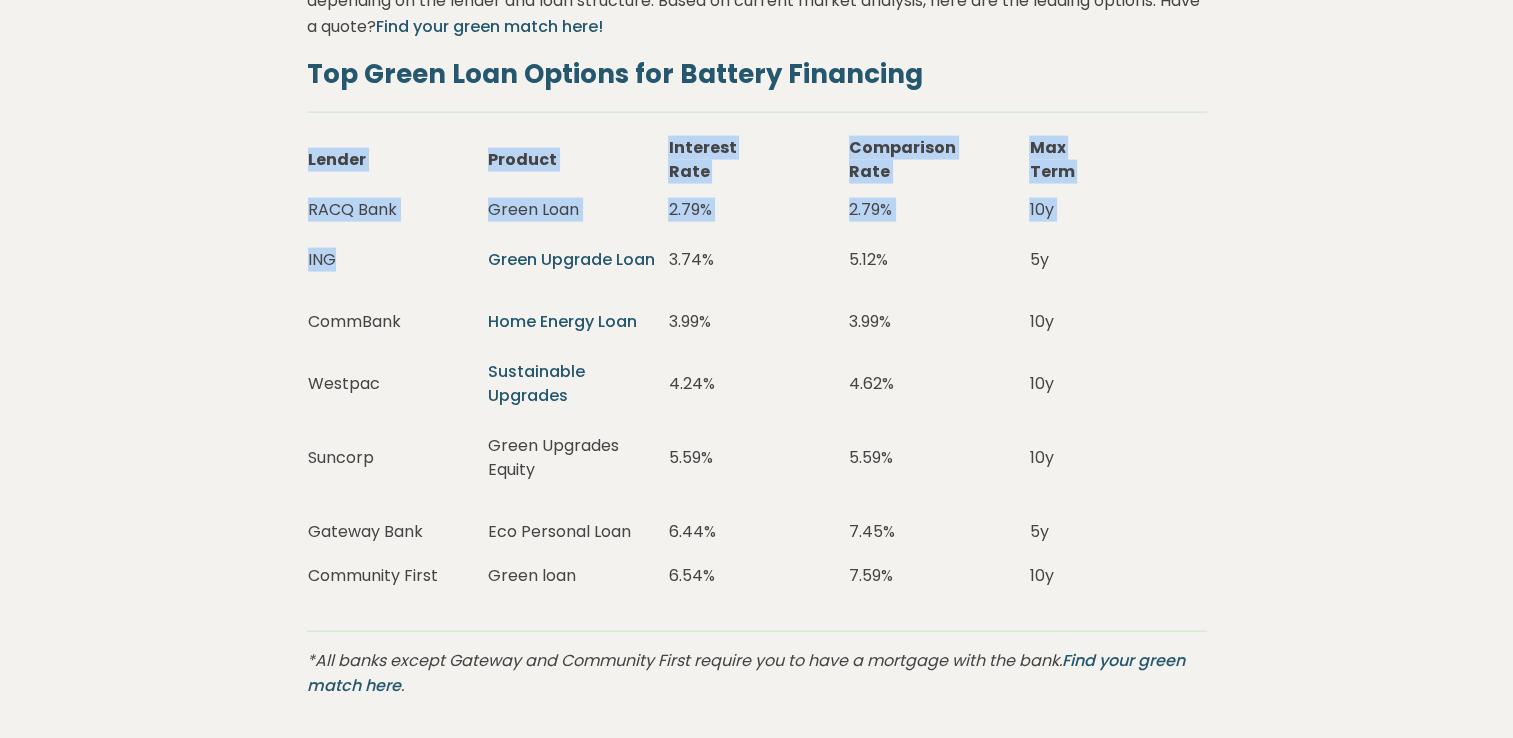 drag, startPoint x: 338, startPoint y: 252, endPoint x: 300, endPoint y: 249, distance: 38.118237 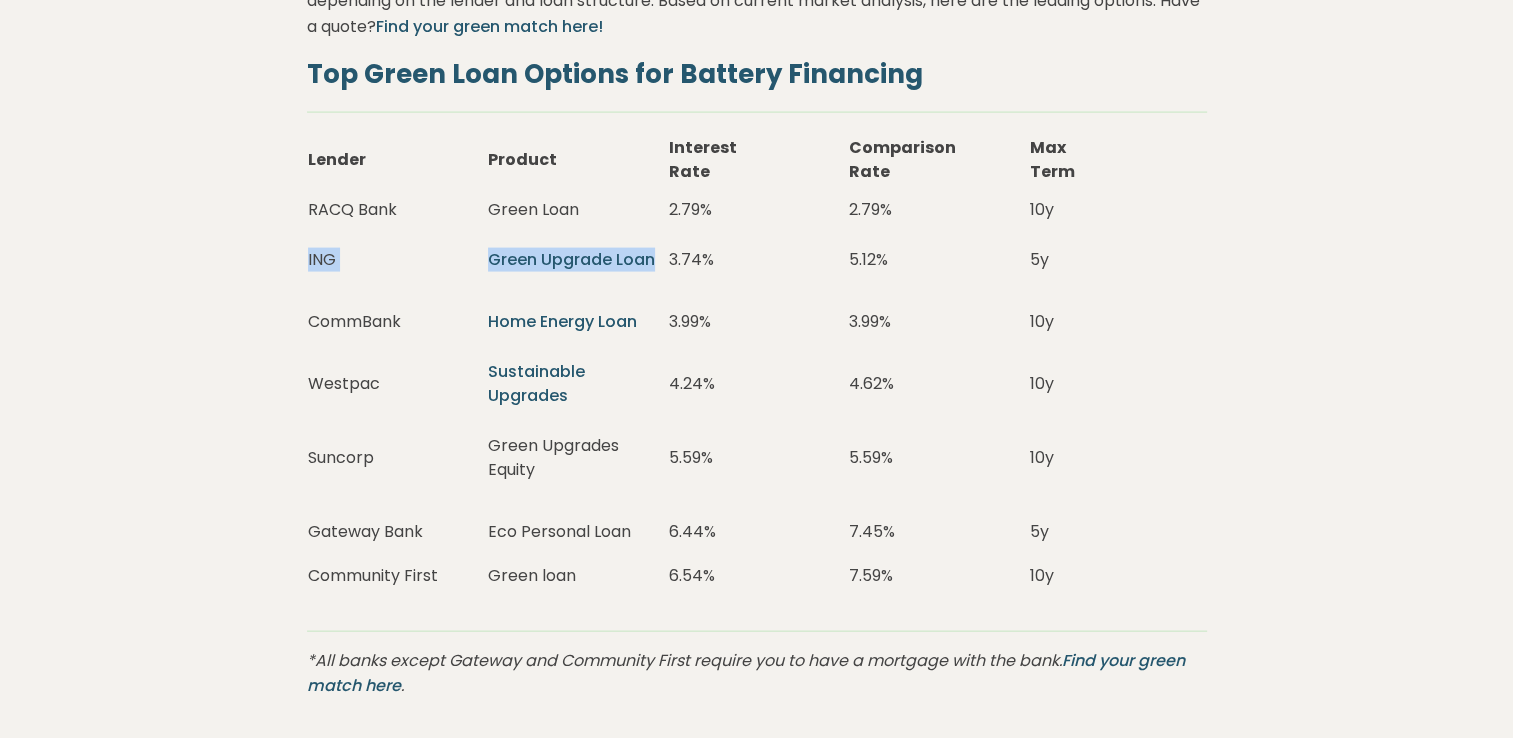 drag, startPoint x: 664, startPoint y: 254, endPoint x: 308, endPoint y: 254, distance: 356 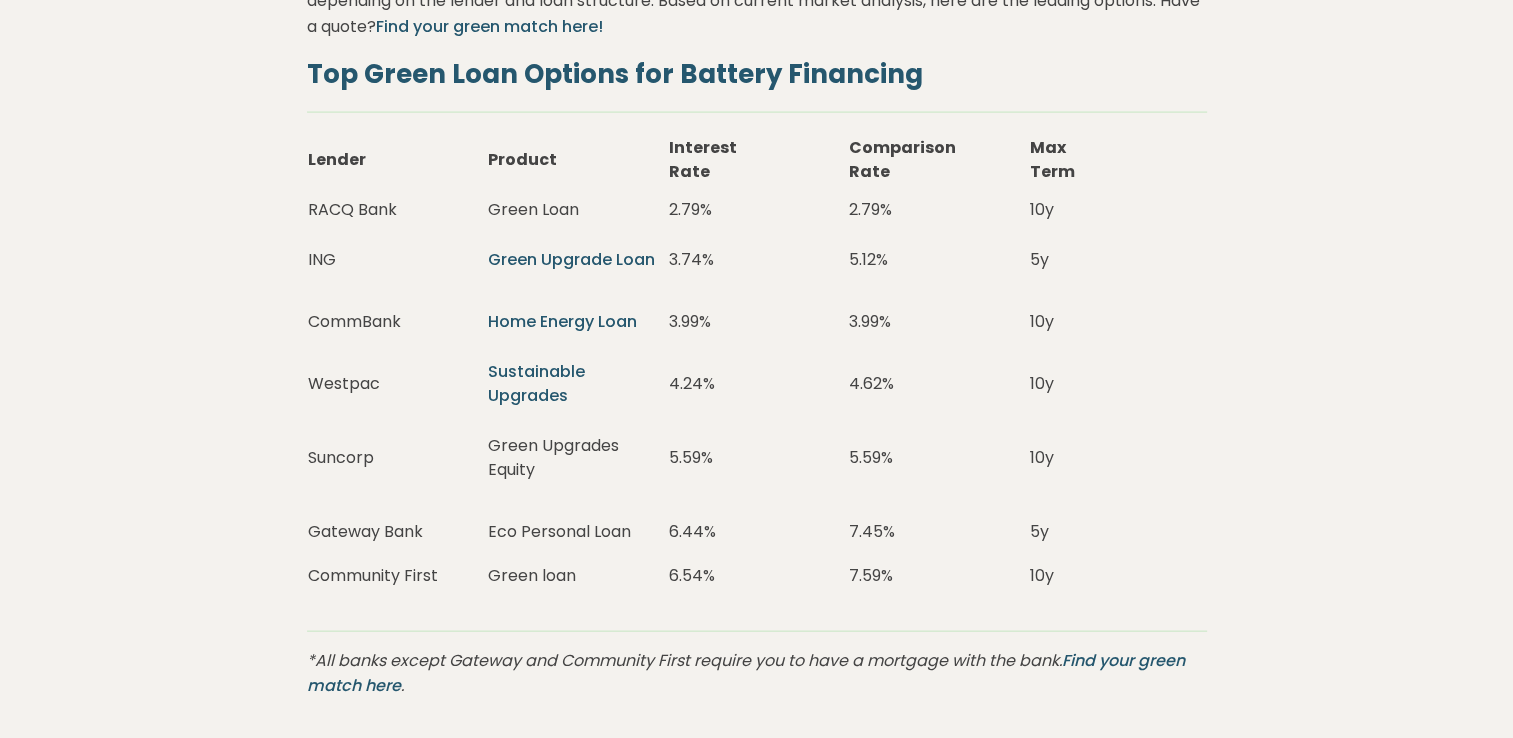 click on "Blog /  Green loans Rising electricity prices have prompted Australian homeowners to search for ways to reduce their energy bills and achieve energy independence. With the average Australian household using 18.71 kWh per day and facing quarterly electricity bills of $300-$500, the financial pressure is real. With the federal government's new Cheaper Home Batteries Program launching July 1, 2025, combined with innovative green loans and sustainable energy finance options, installing a home battery system has never been more accessible. This comprehensive guide explains how to combine government battery rebates with green loan financing to make your energy storage investment both affordable and profitable. Looking for finance,  get started here! The financial case for batteries has fundamentally changed. Government analysis shows households can save $700-$1,600 per year on electricity bills, with potential savings of up to 90% of typical electricity costs when batteries are combined with solar systems." at bounding box center (757, 1109) 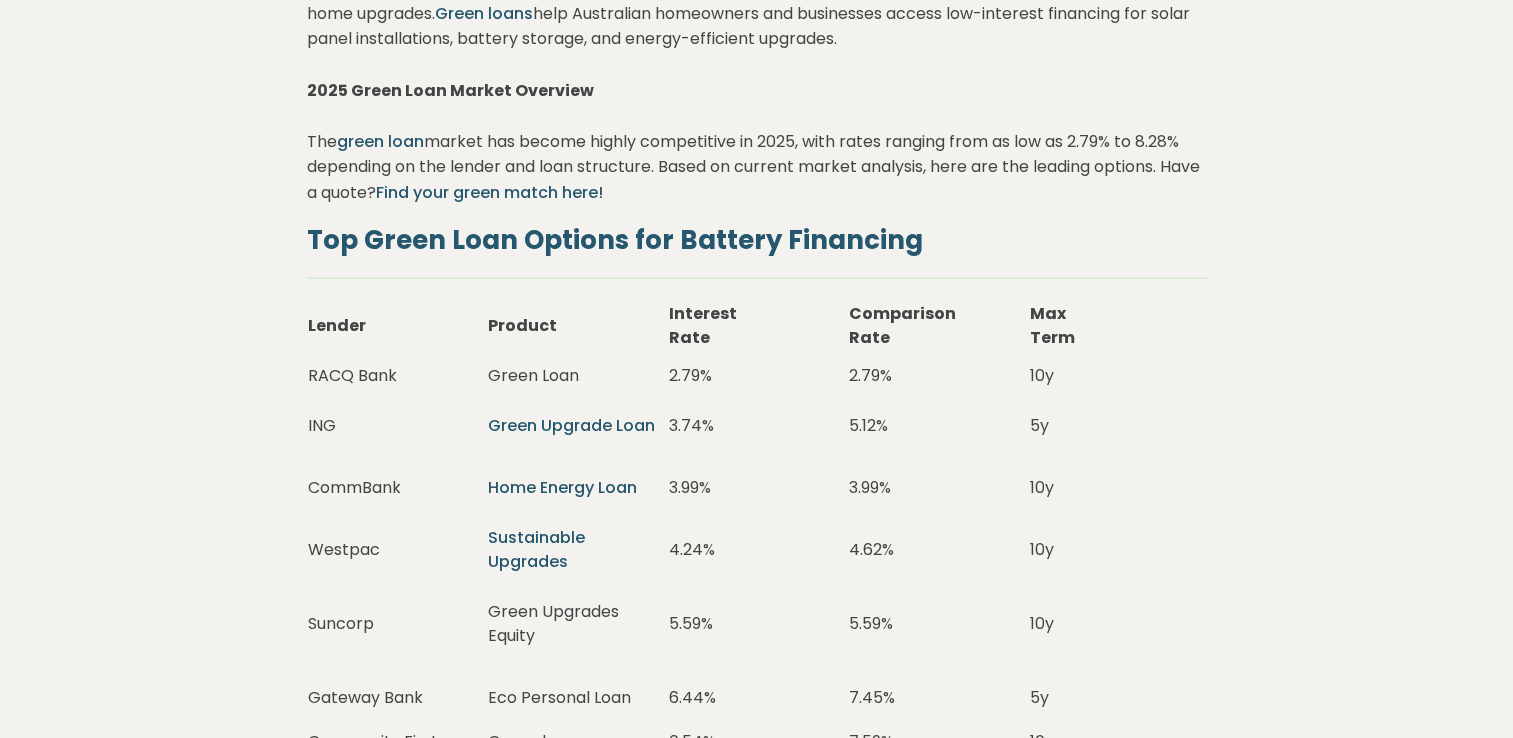 scroll, scrollTop: 4200, scrollLeft: 0, axis: vertical 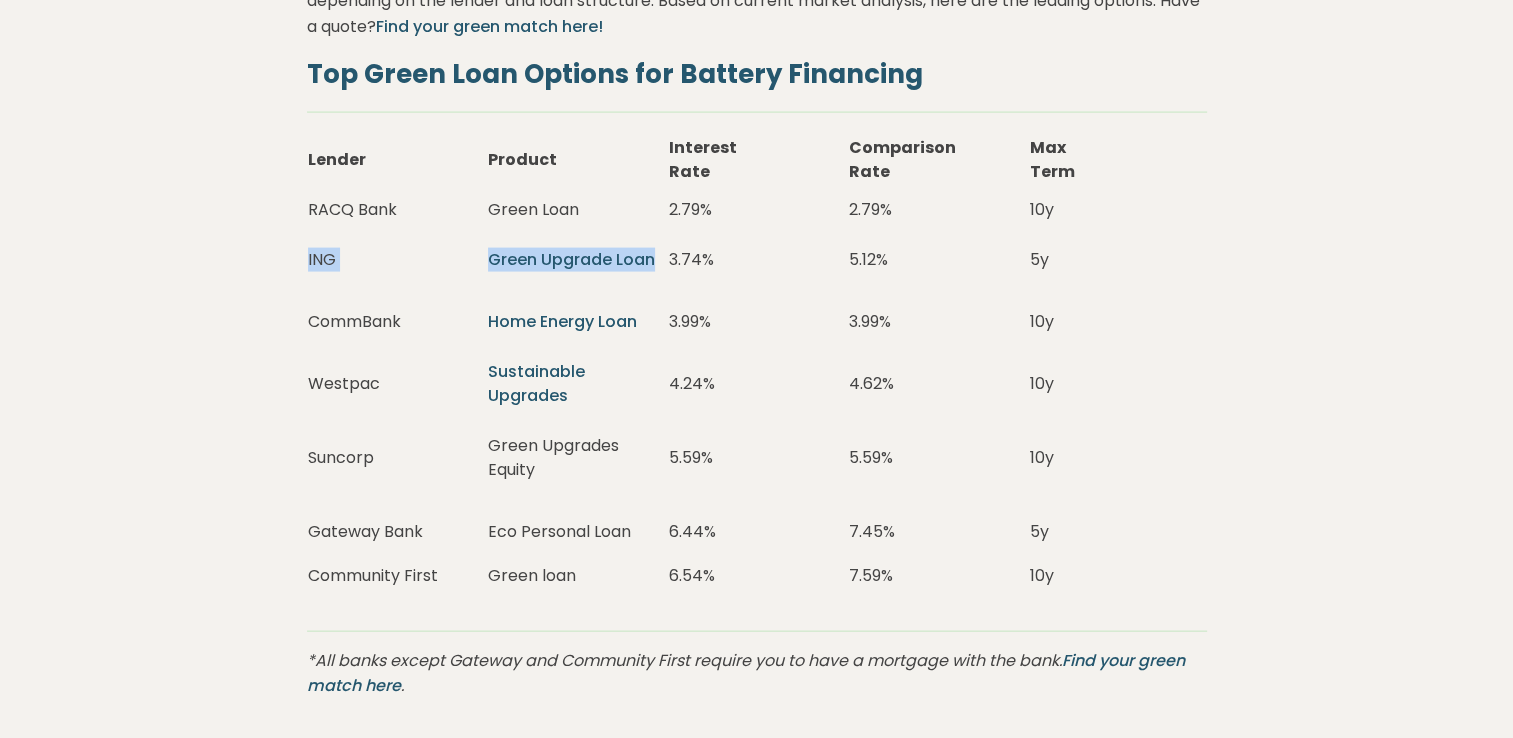 drag, startPoint x: 332, startPoint y: 250, endPoint x: 654, endPoint y: 251, distance: 322.00156 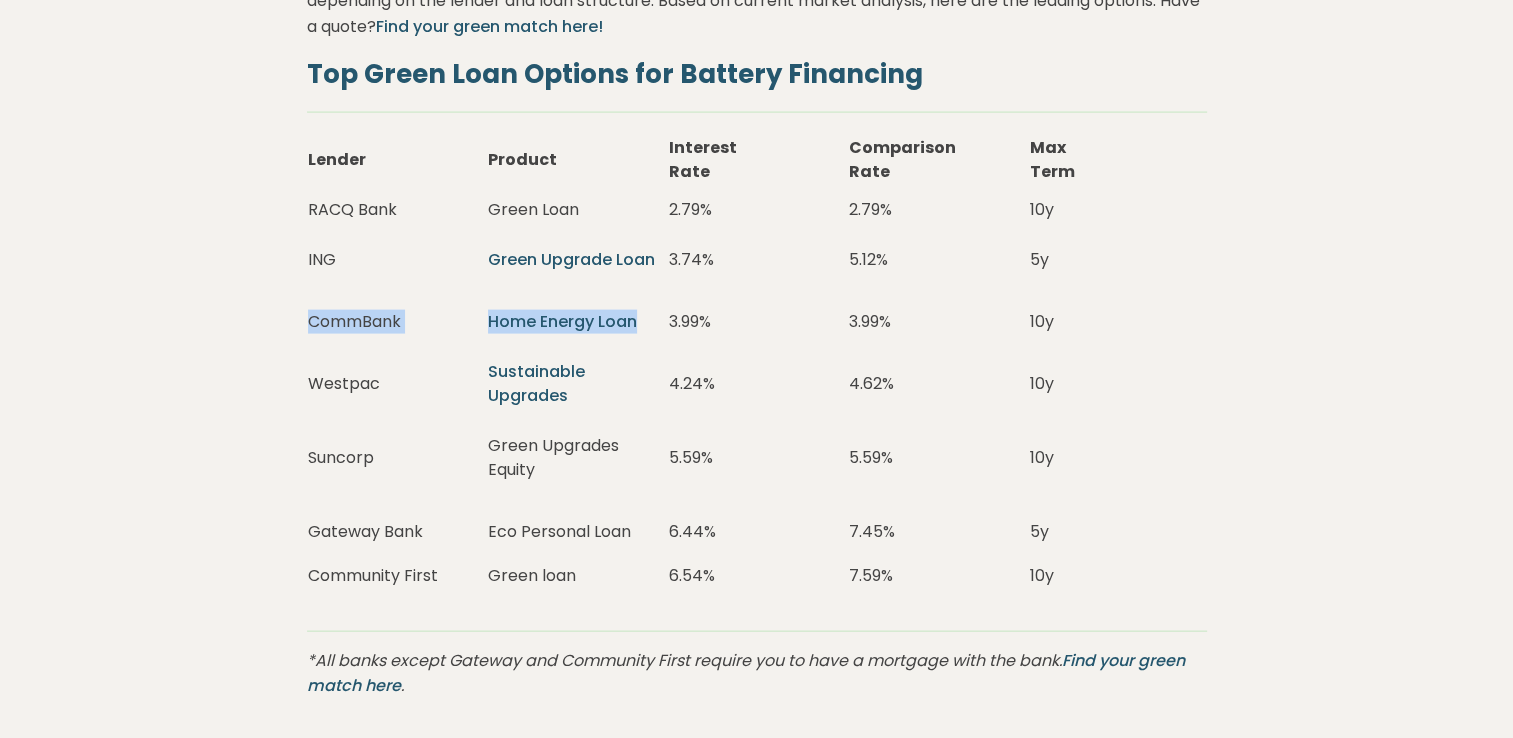 drag, startPoint x: 420, startPoint y: 310, endPoint x: 633, endPoint y: 306, distance: 213.03755 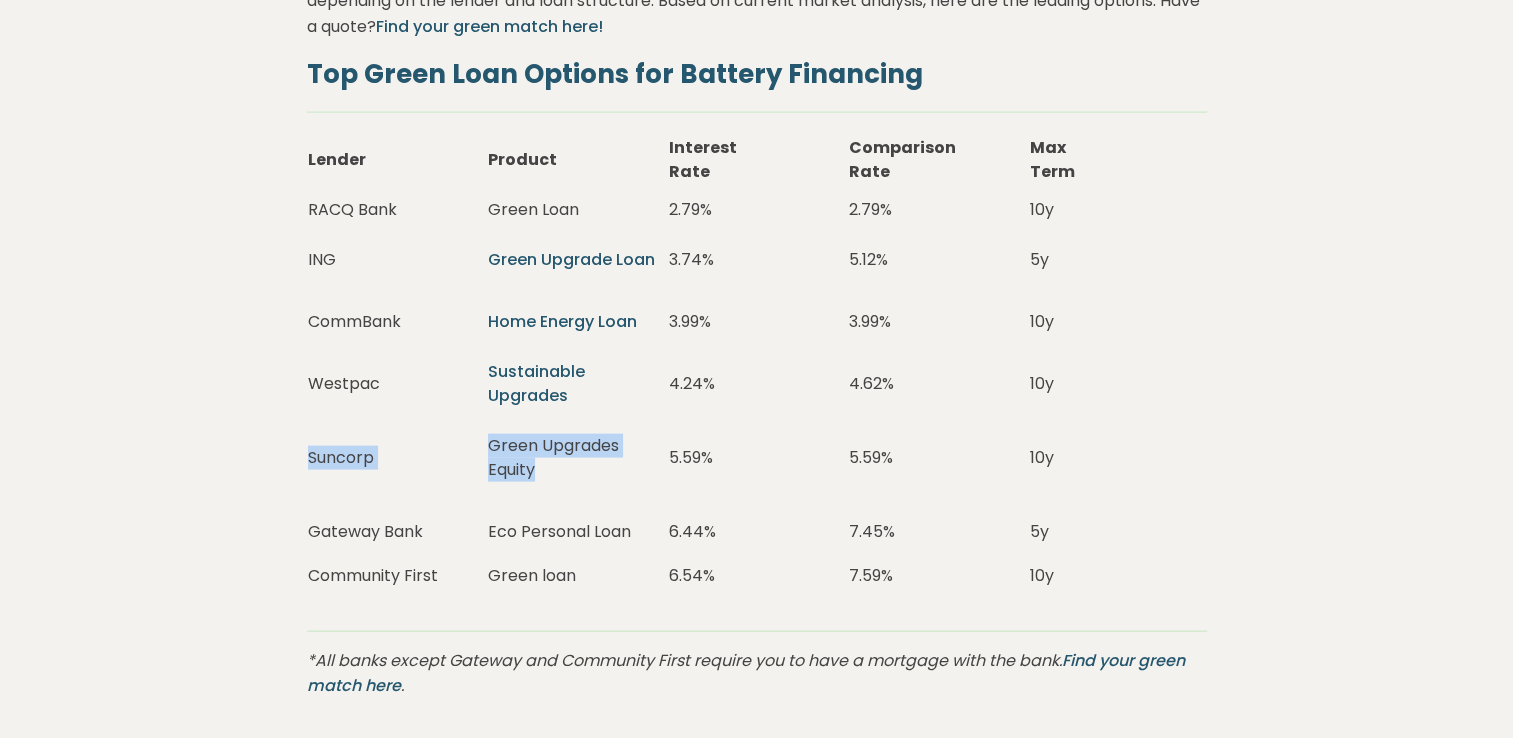 drag, startPoint x: 567, startPoint y: 462, endPoint x: 307, endPoint y: 450, distance: 260.27676 